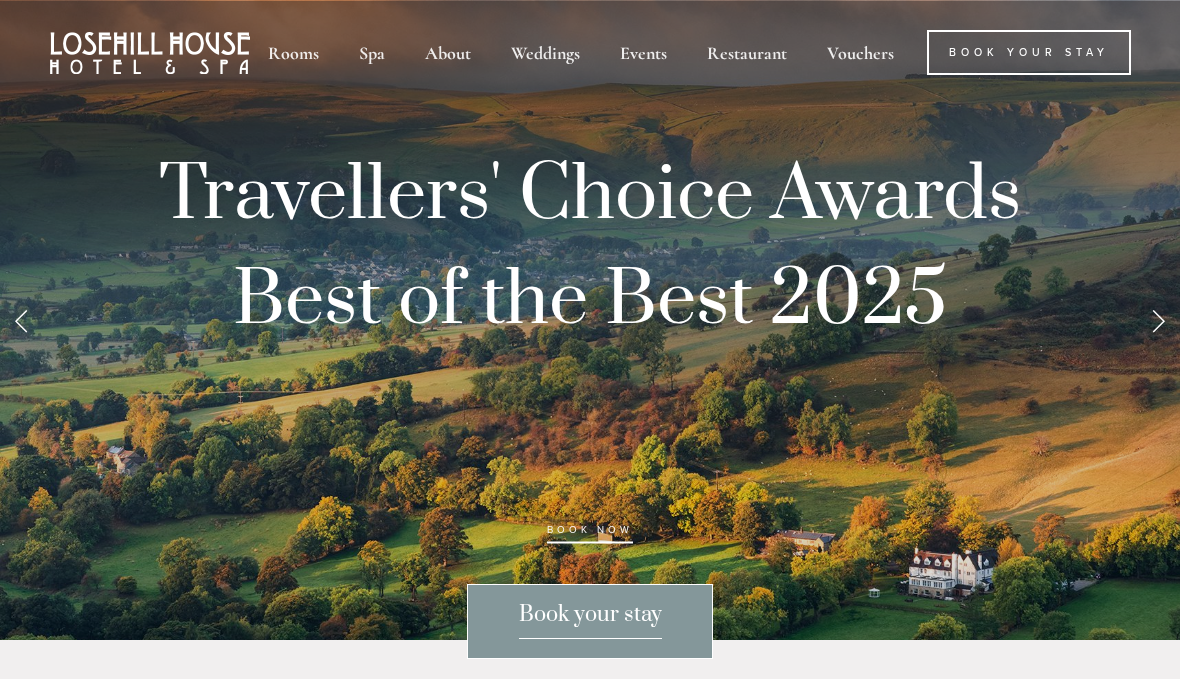 scroll, scrollTop: 0, scrollLeft: 0, axis: both 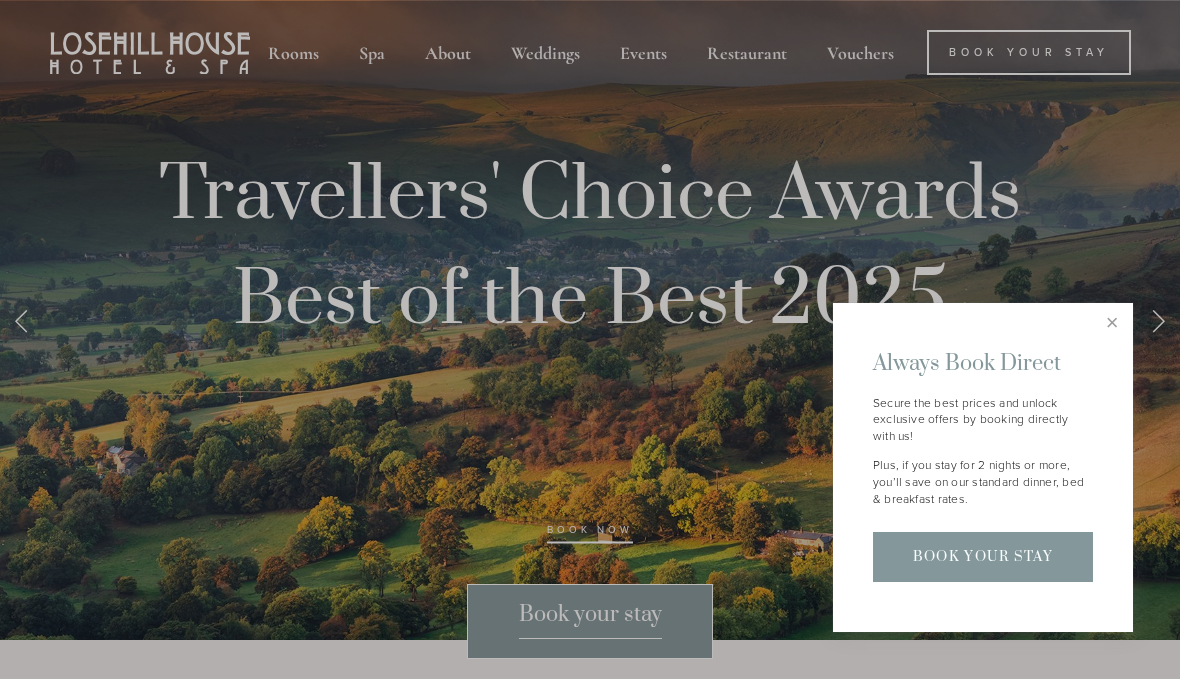 click at bounding box center [1112, 323] 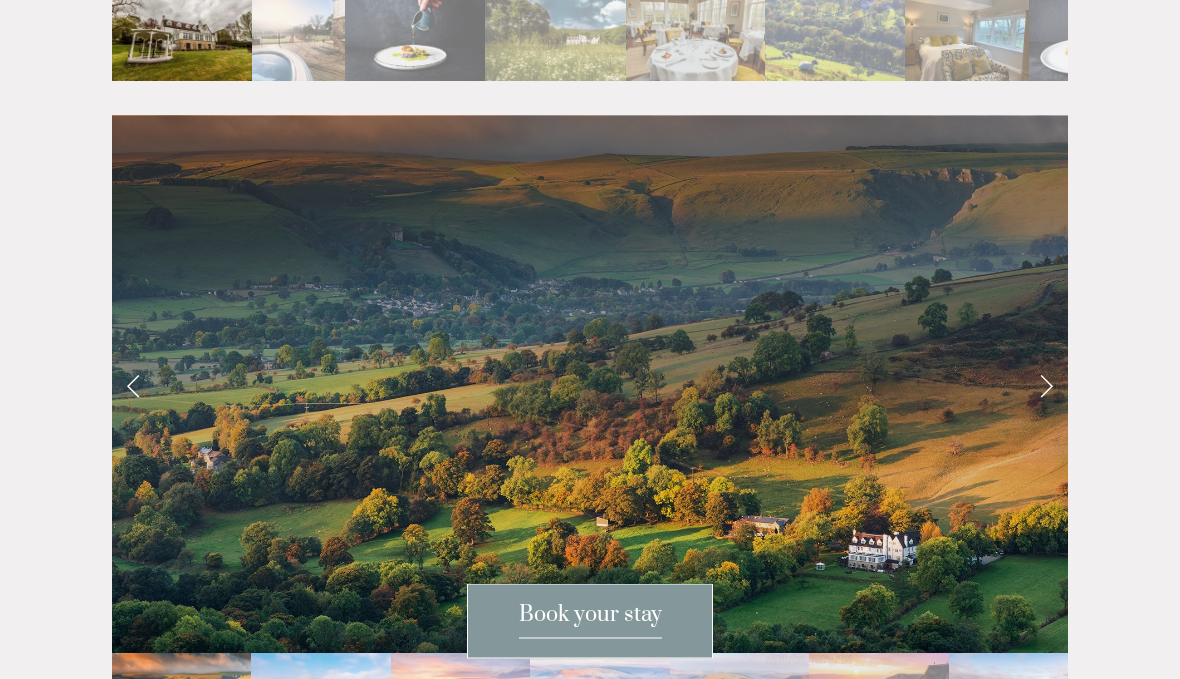 scroll, scrollTop: 4092, scrollLeft: 0, axis: vertical 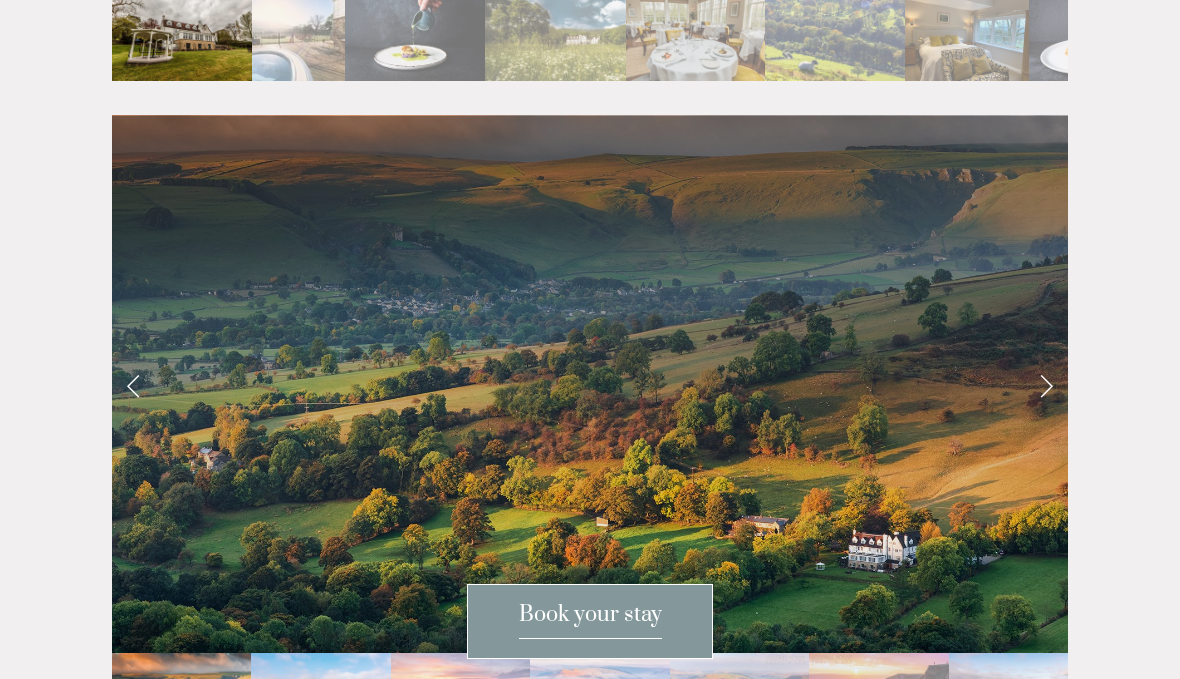 click at bounding box center [1046, 384] 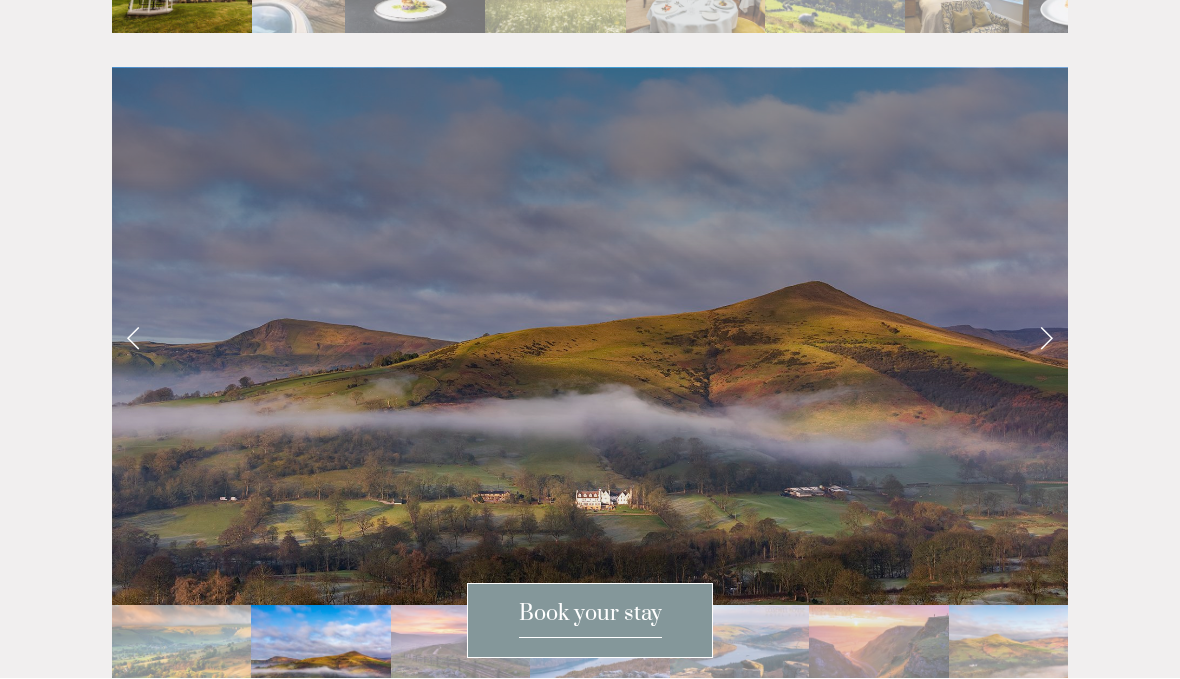 scroll, scrollTop: 4140, scrollLeft: 0, axis: vertical 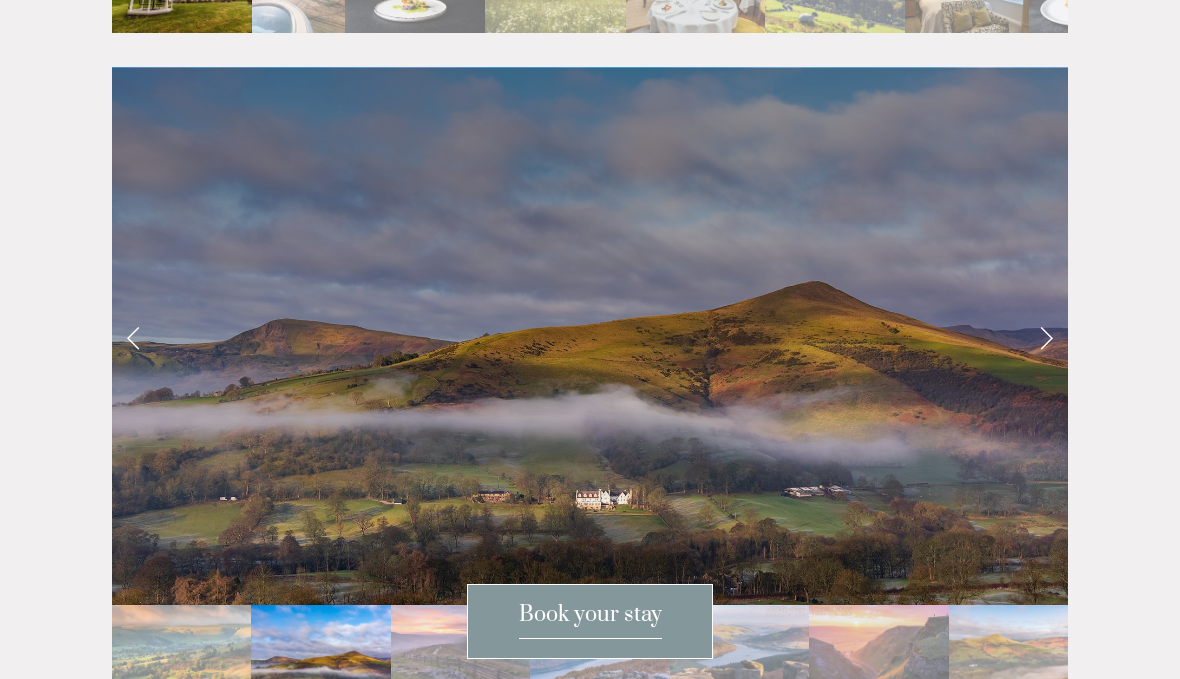 click at bounding box center (1046, 336) 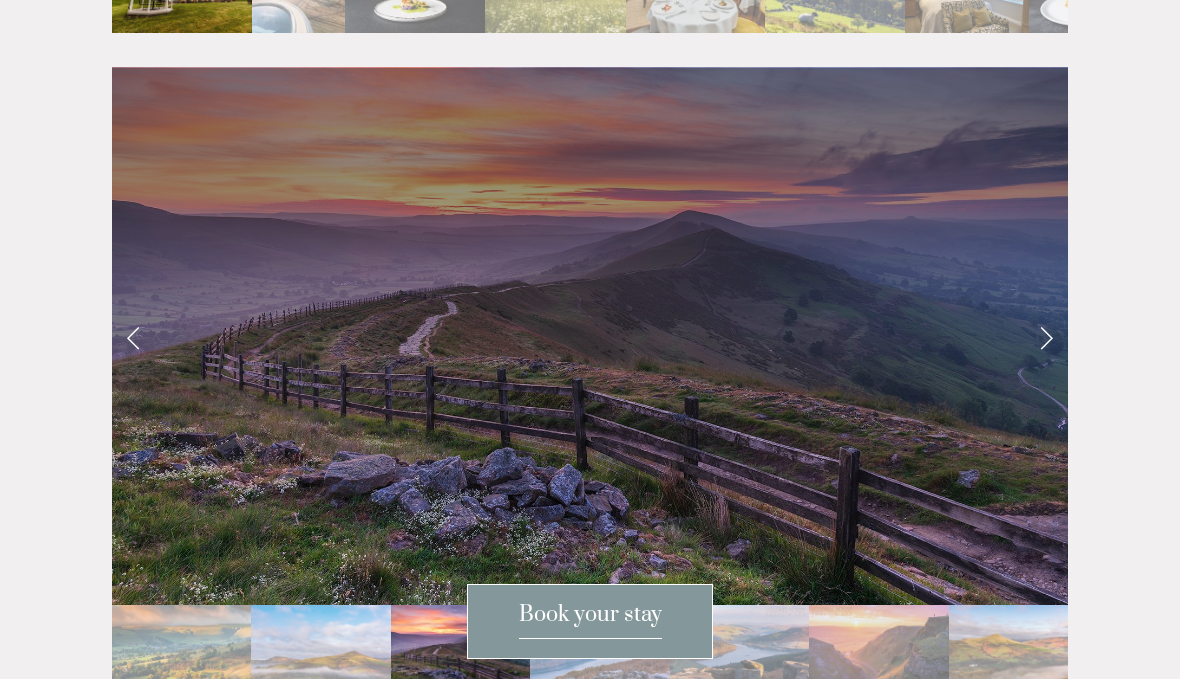 click at bounding box center [1046, 336] 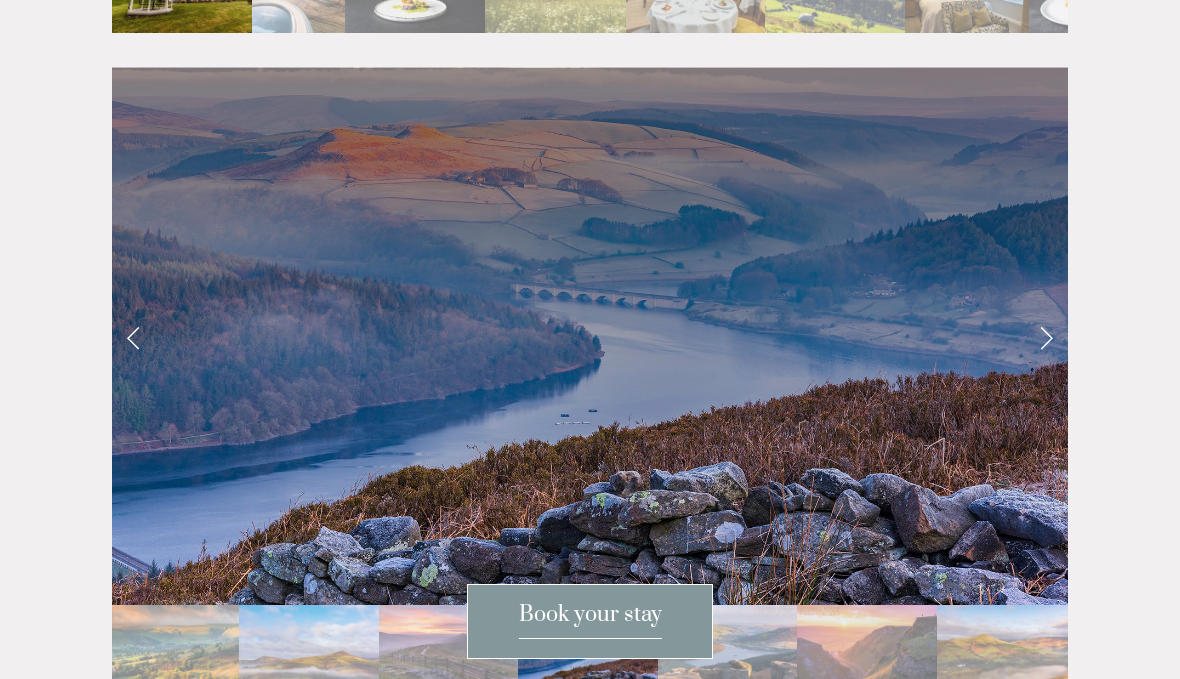 click at bounding box center [1046, 336] 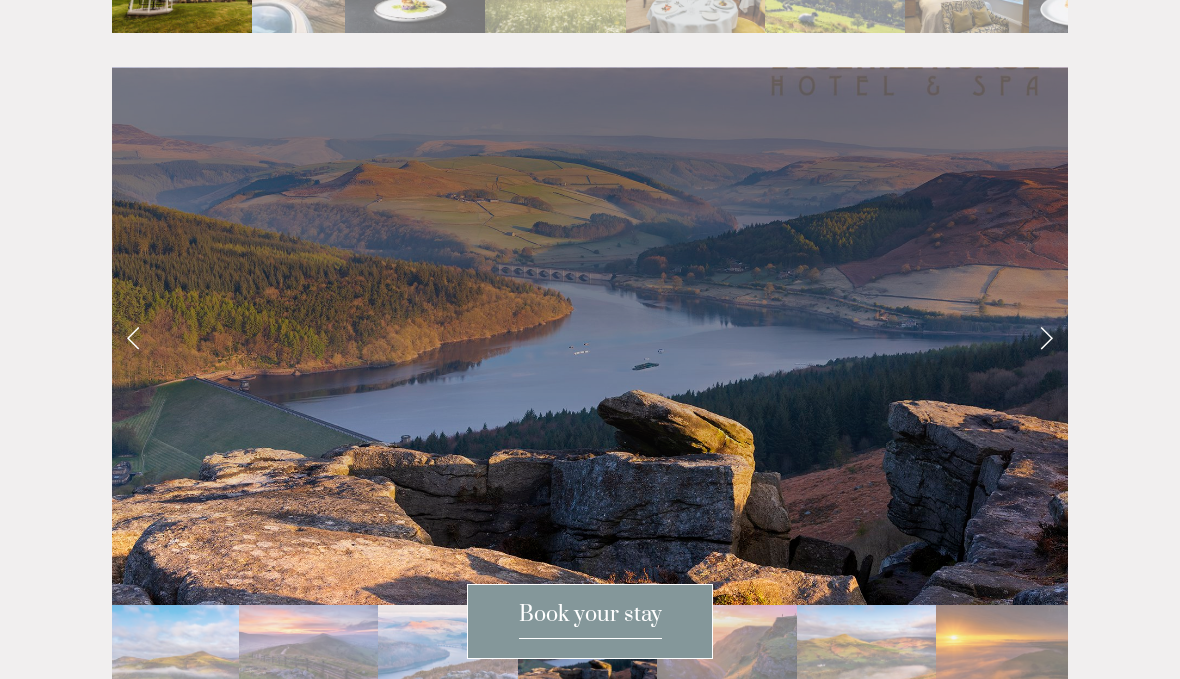 click at bounding box center [1046, 336] 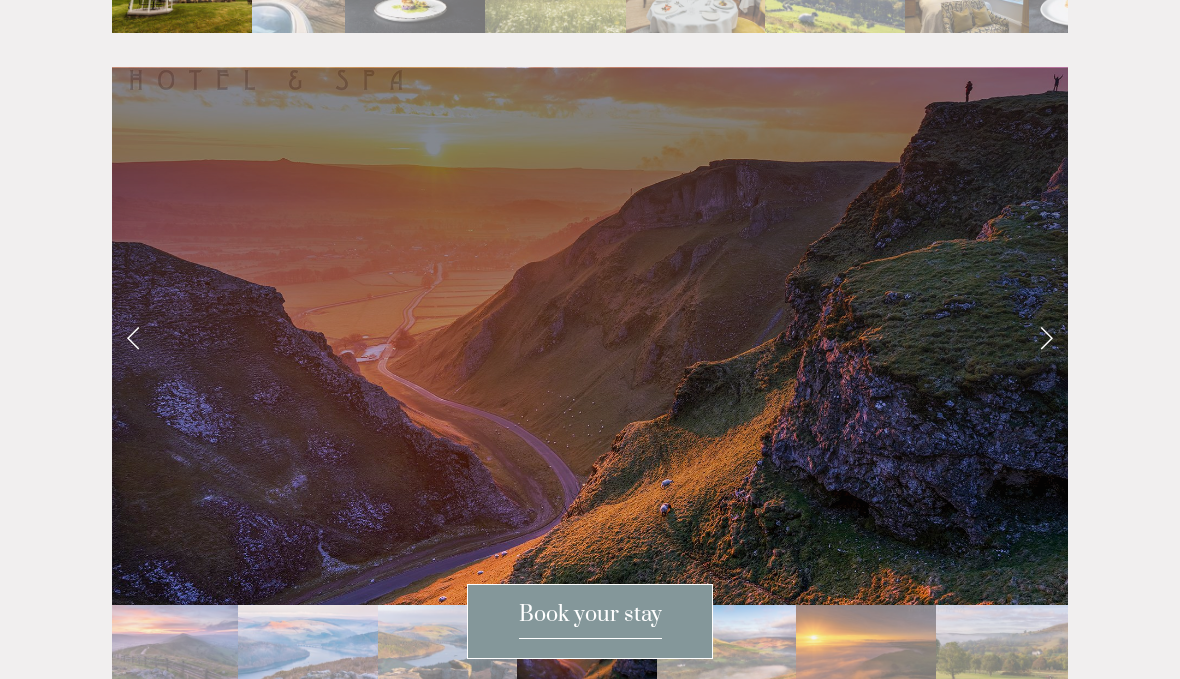 click at bounding box center (1046, 336) 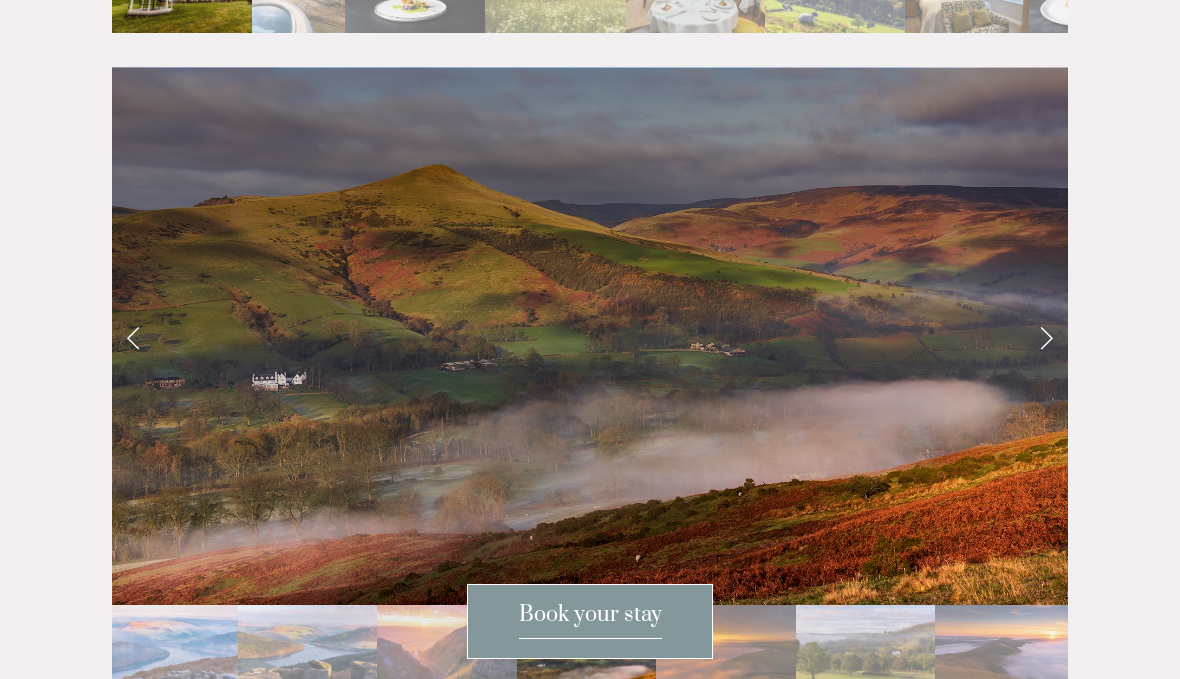 click at bounding box center (1046, 336) 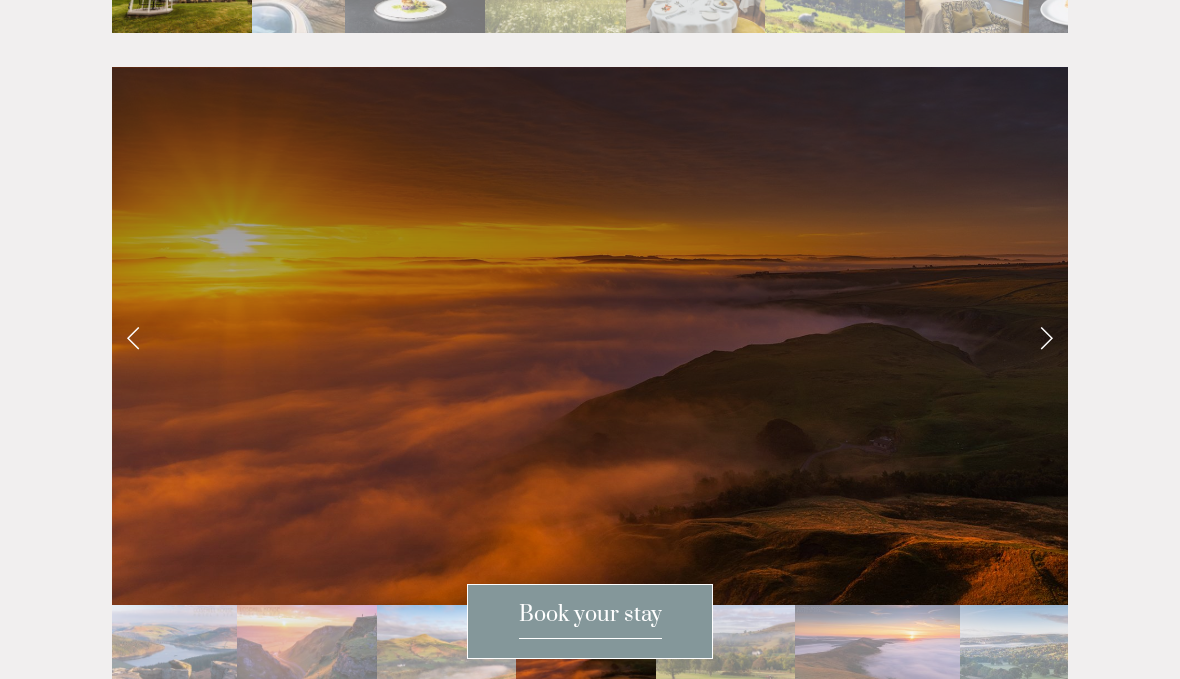 click at bounding box center [1046, 336] 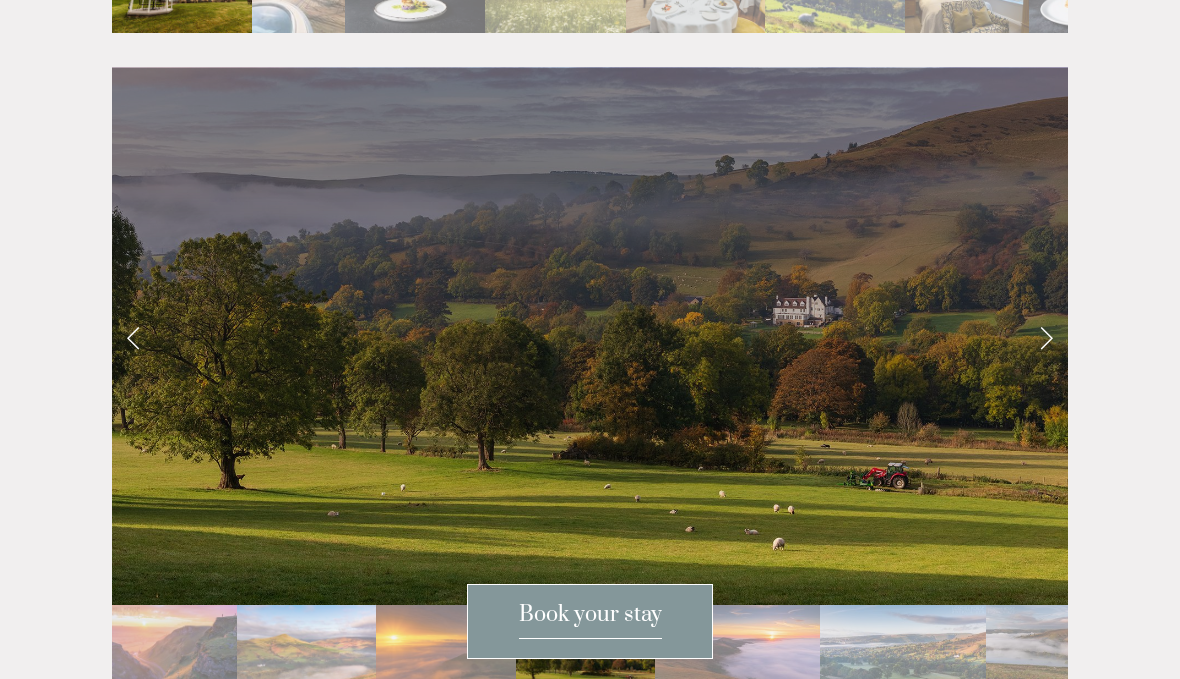 click at bounding box center [1046, 336] 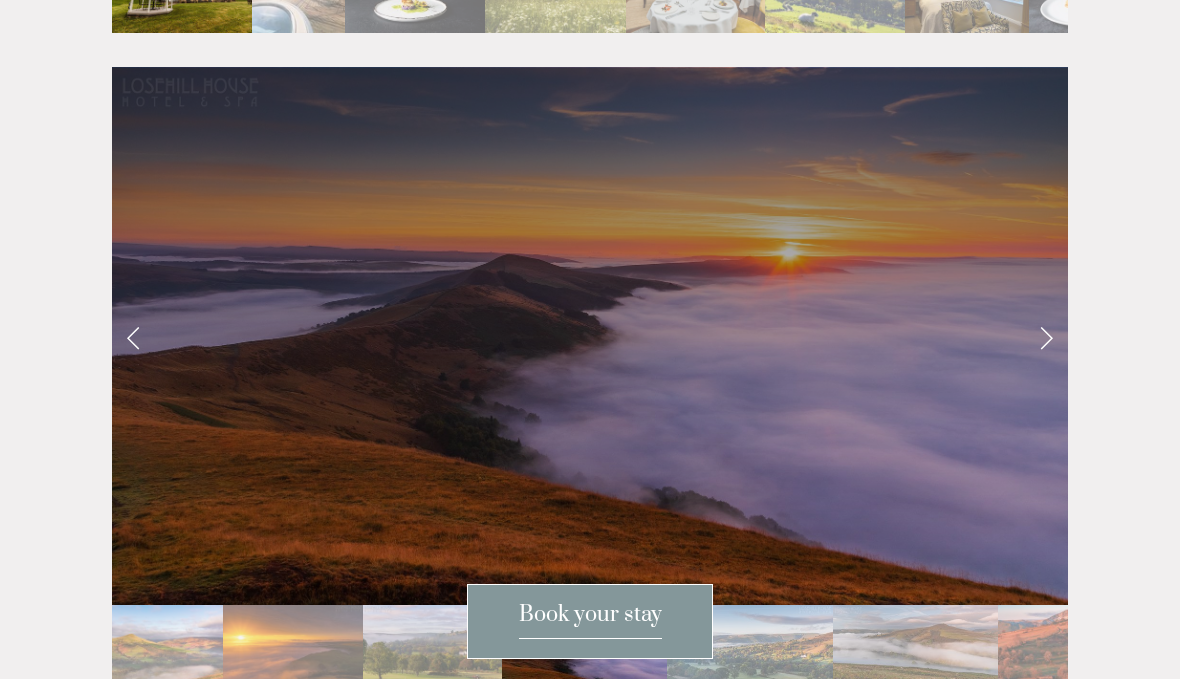 click at bounding box center [1046, 336] 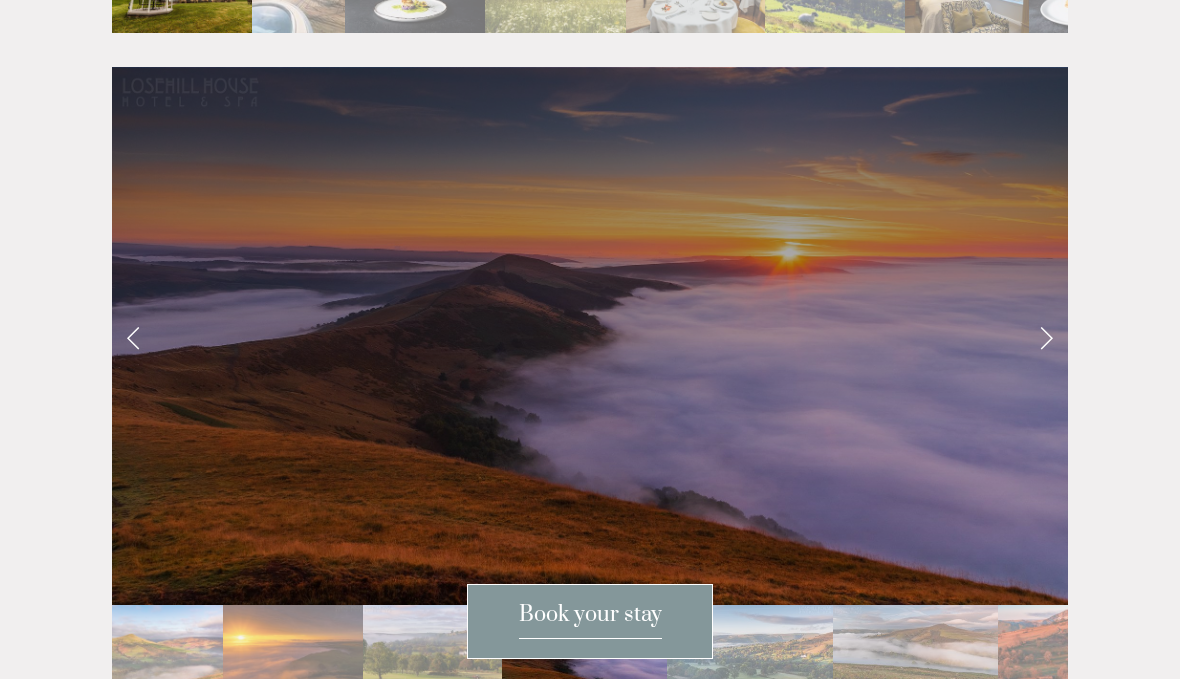 click at bounding box center [1046, 336] 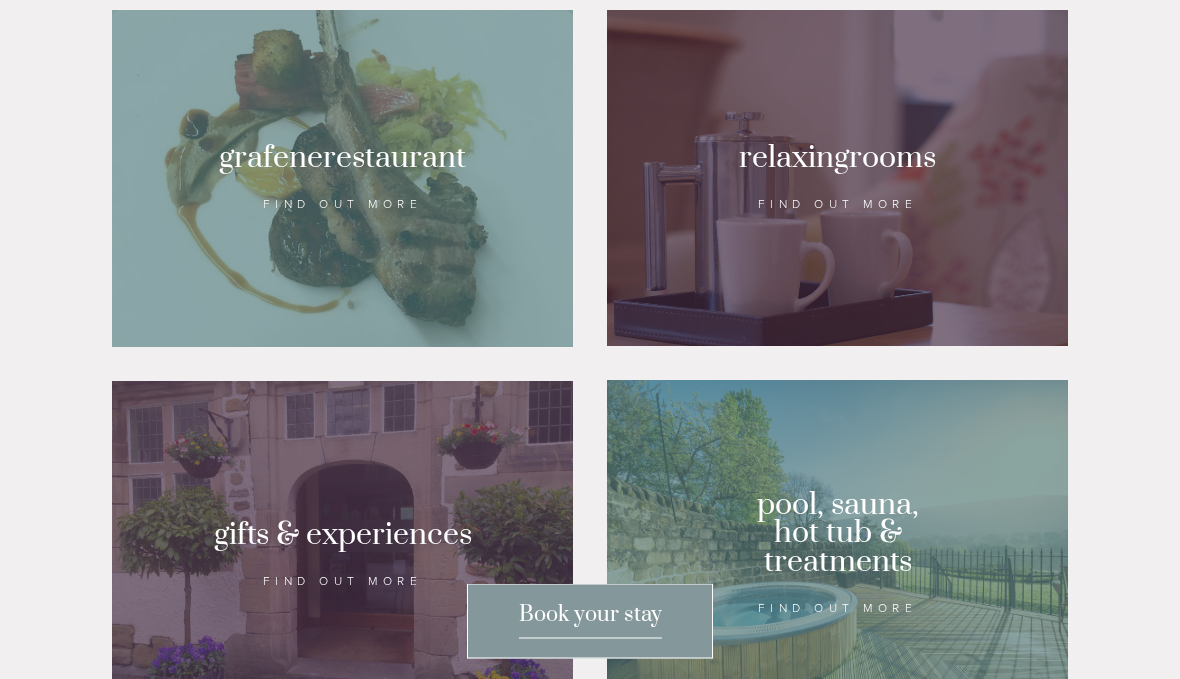 scroll, scrollTop: 1374, scrollLeft: 0, axis: vertical 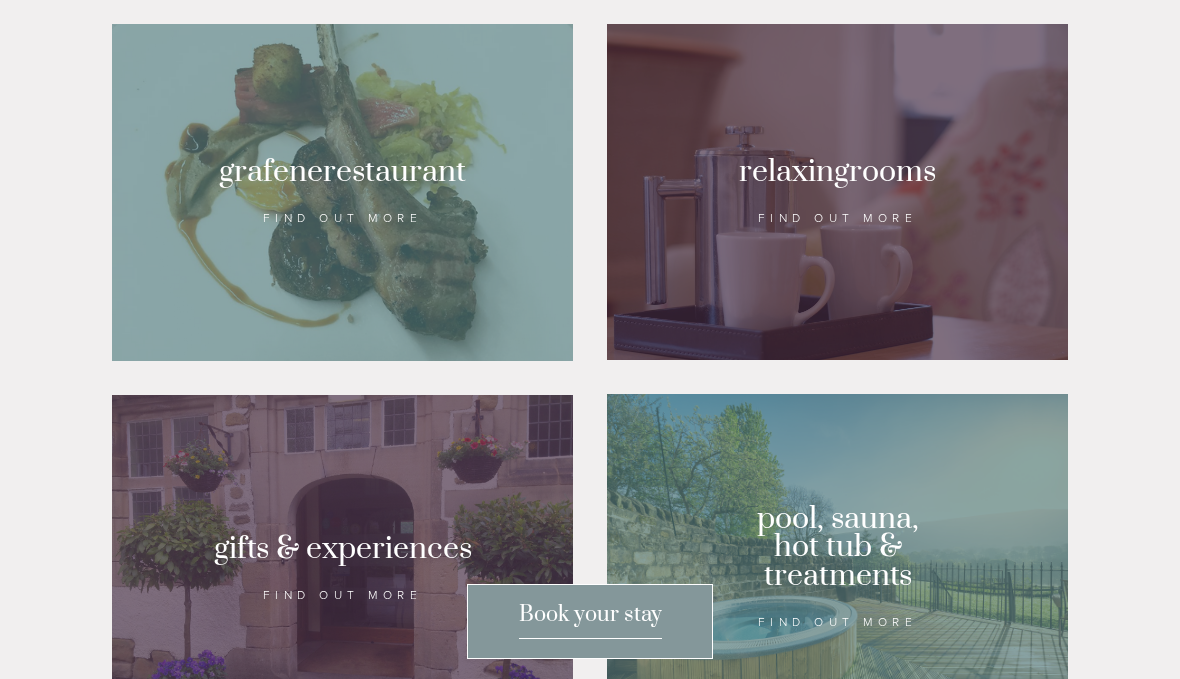 click at bounding box center [342, 192] 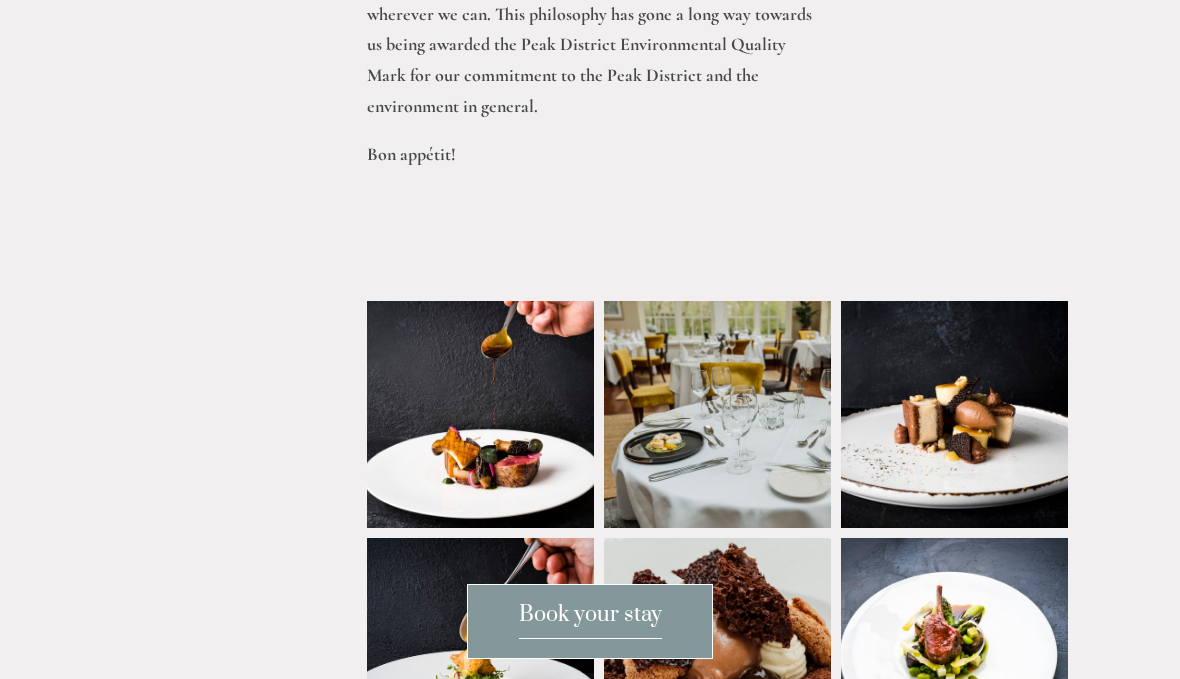 scroll, scrollTop: 1315, scrollLeft: 0, axis: vertical 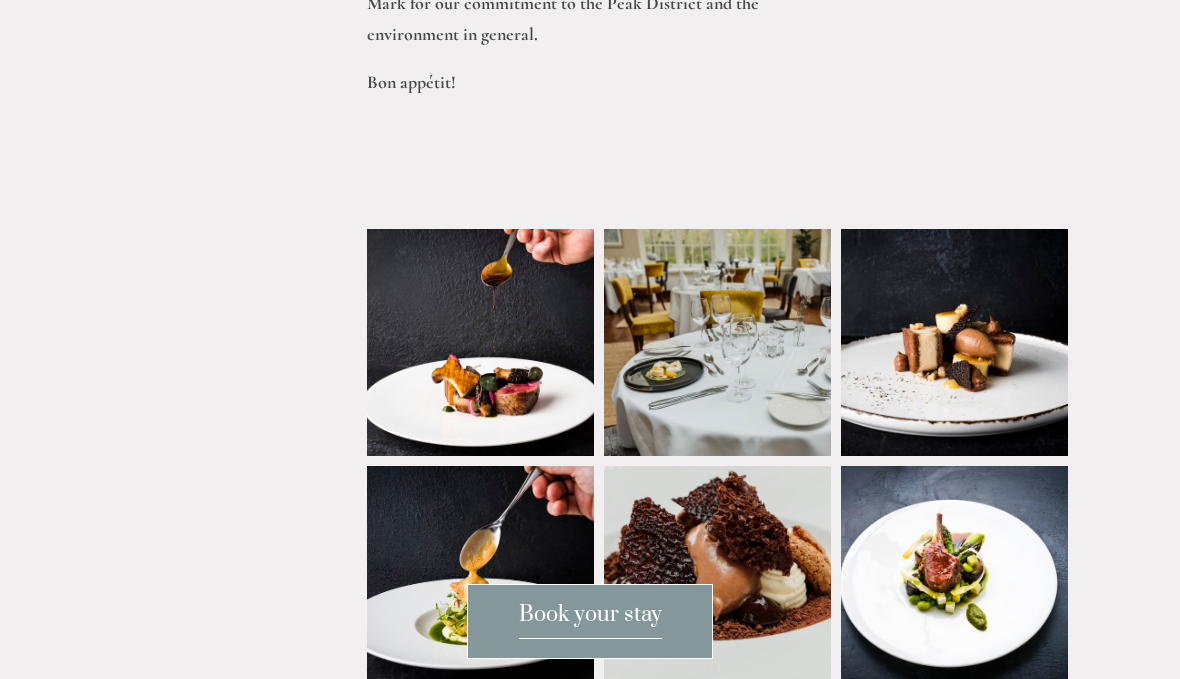 click at bounding box center [498, 342] 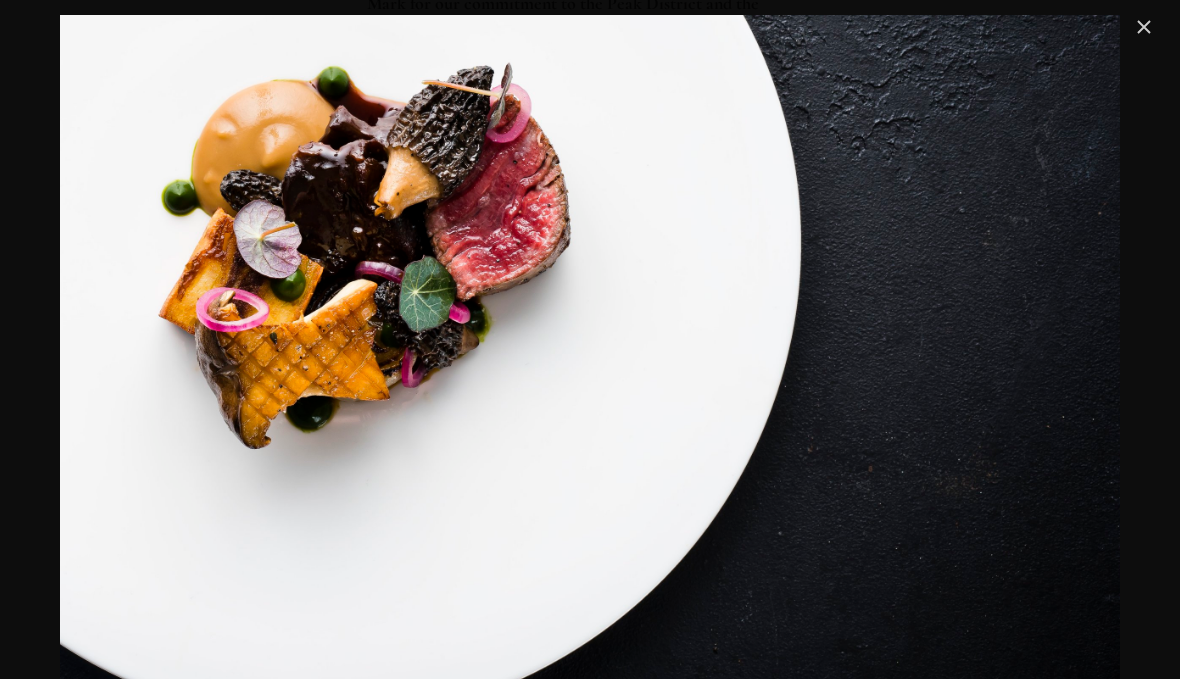 click at bounding box center (1144, 27) 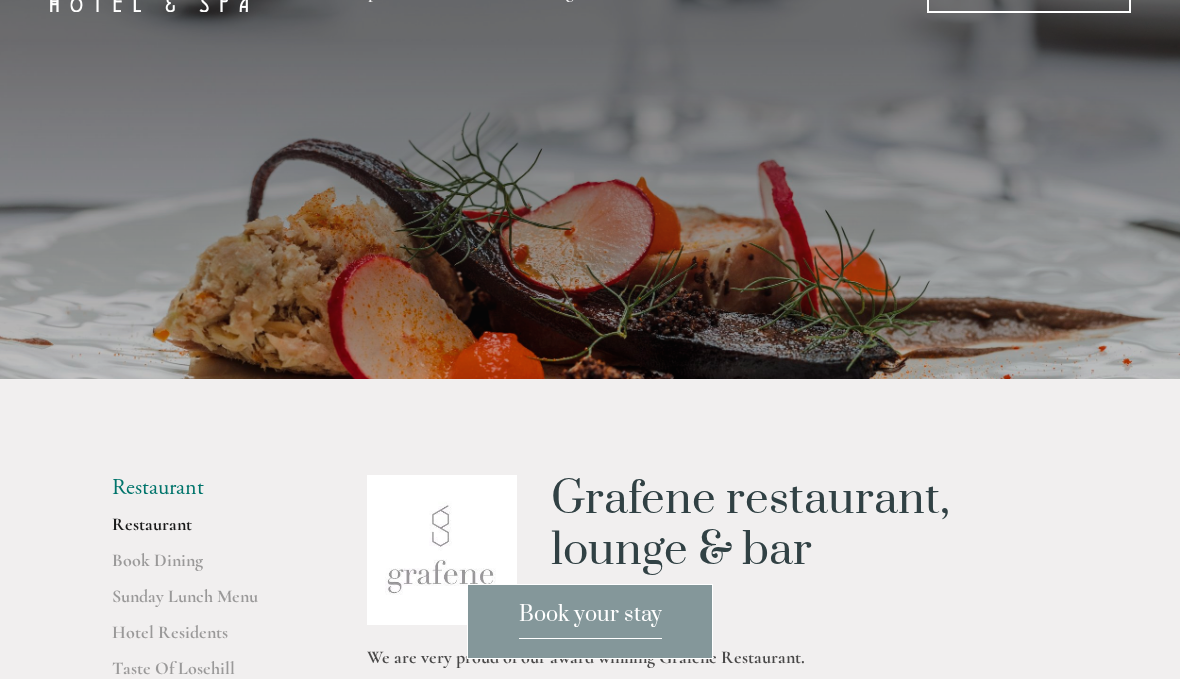 scroll, scrollTop: 0, scrollLeft: 0, axis: both 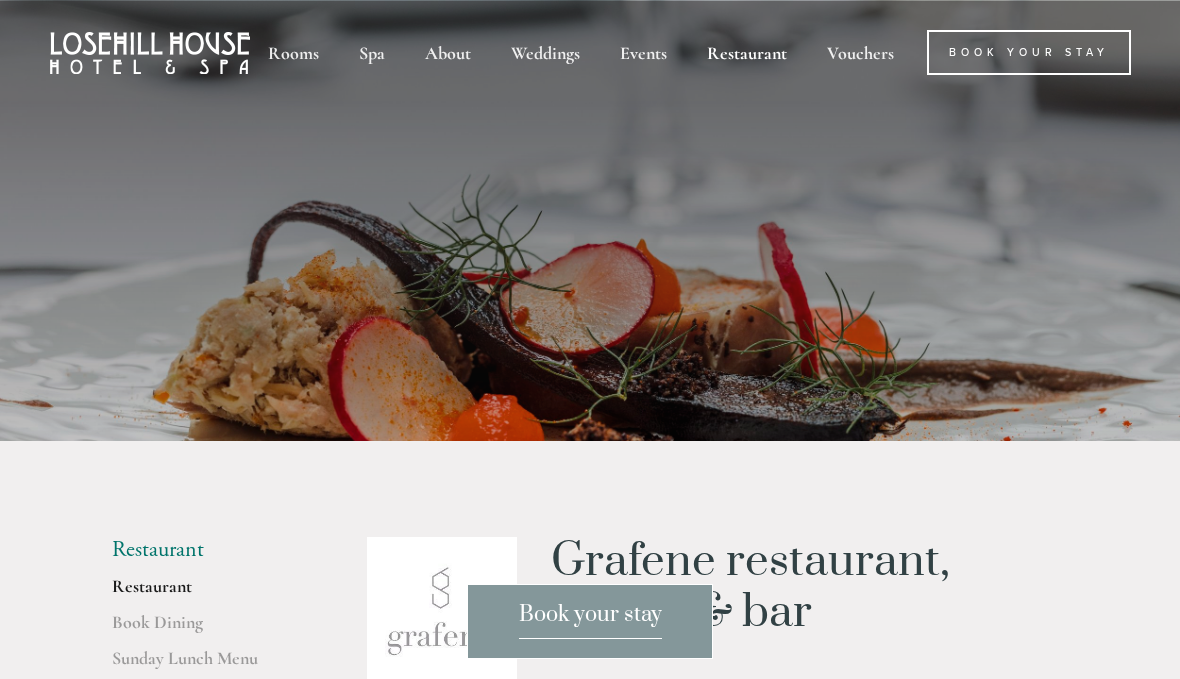 click on "Spa" at bounding box center (372, 52) 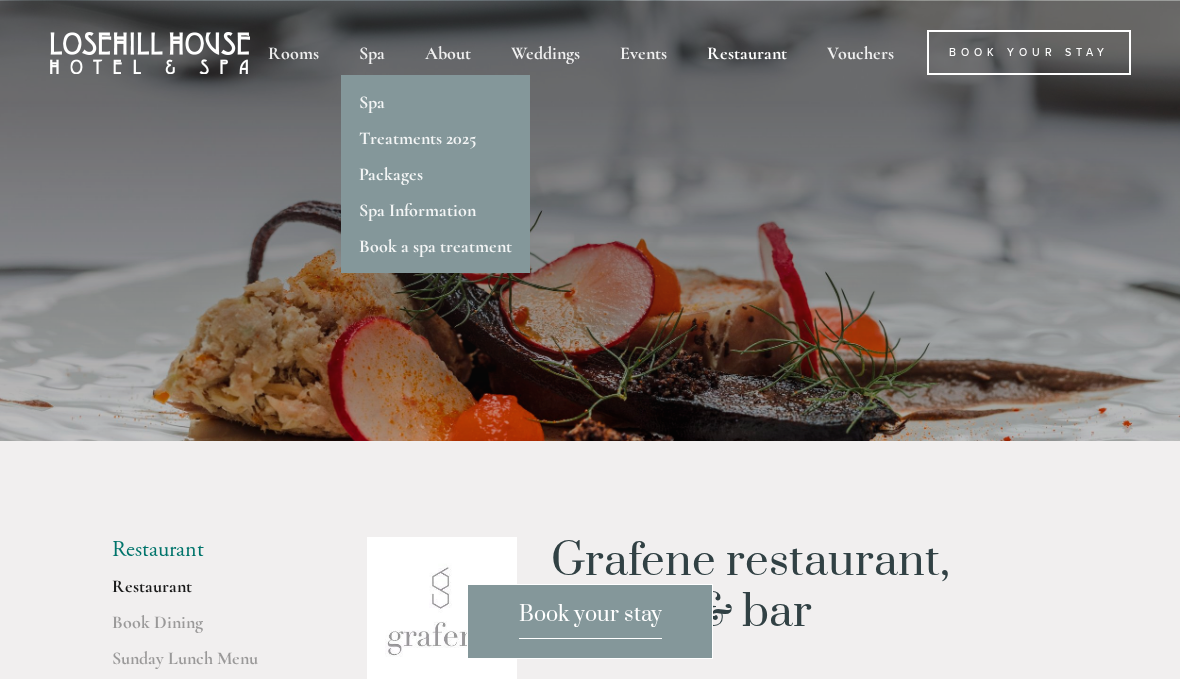 click on "Spa" at bounding box center (372, 102) 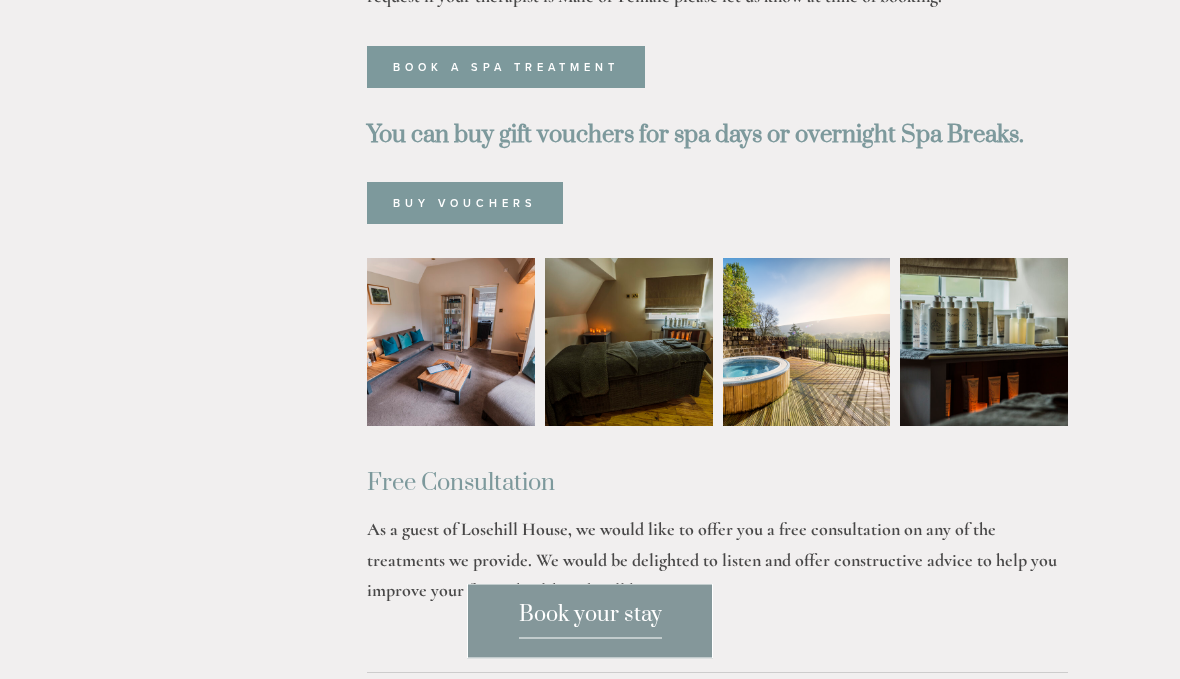 scroll, scrollTop: 1157, scrollLeft: 0, axis: vertical 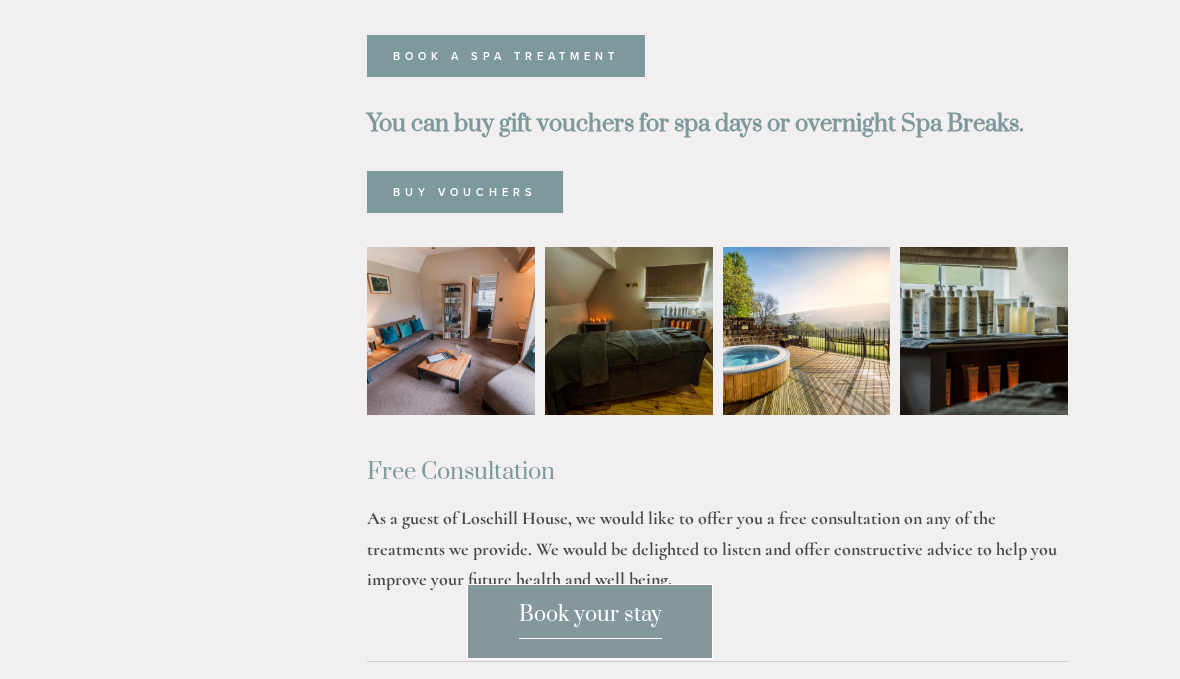 click at bounding box center [451, 331] 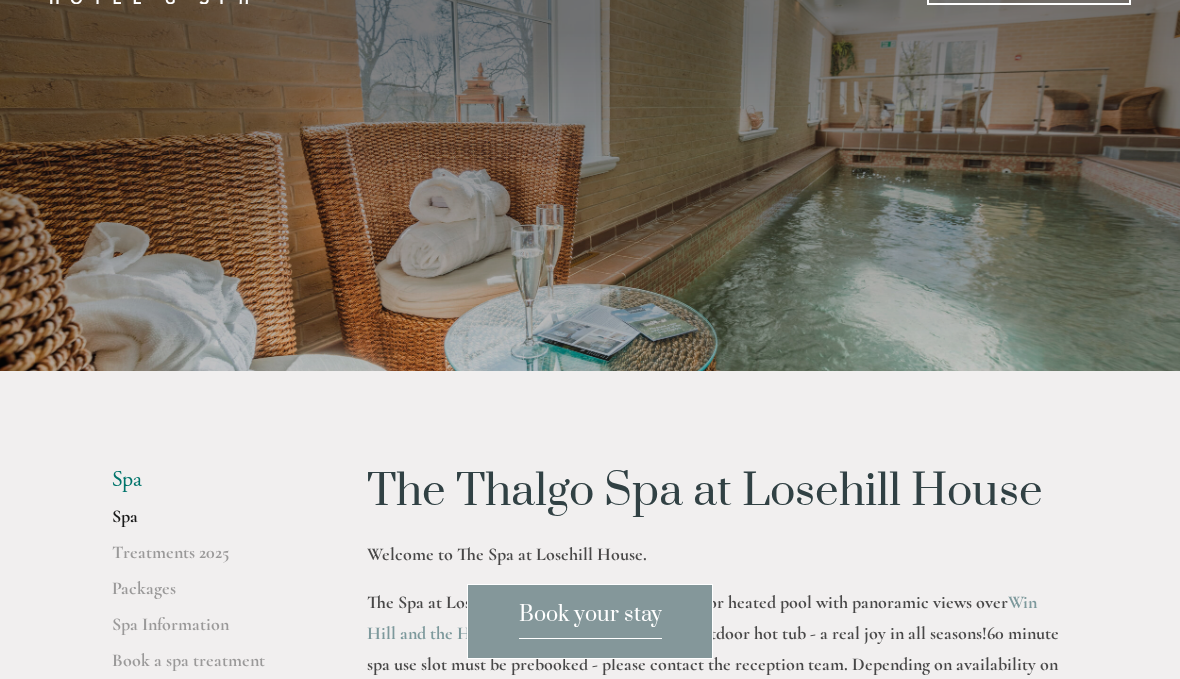 scroll, scrollTop: 71, scrollLeft: 0, axis: vertical 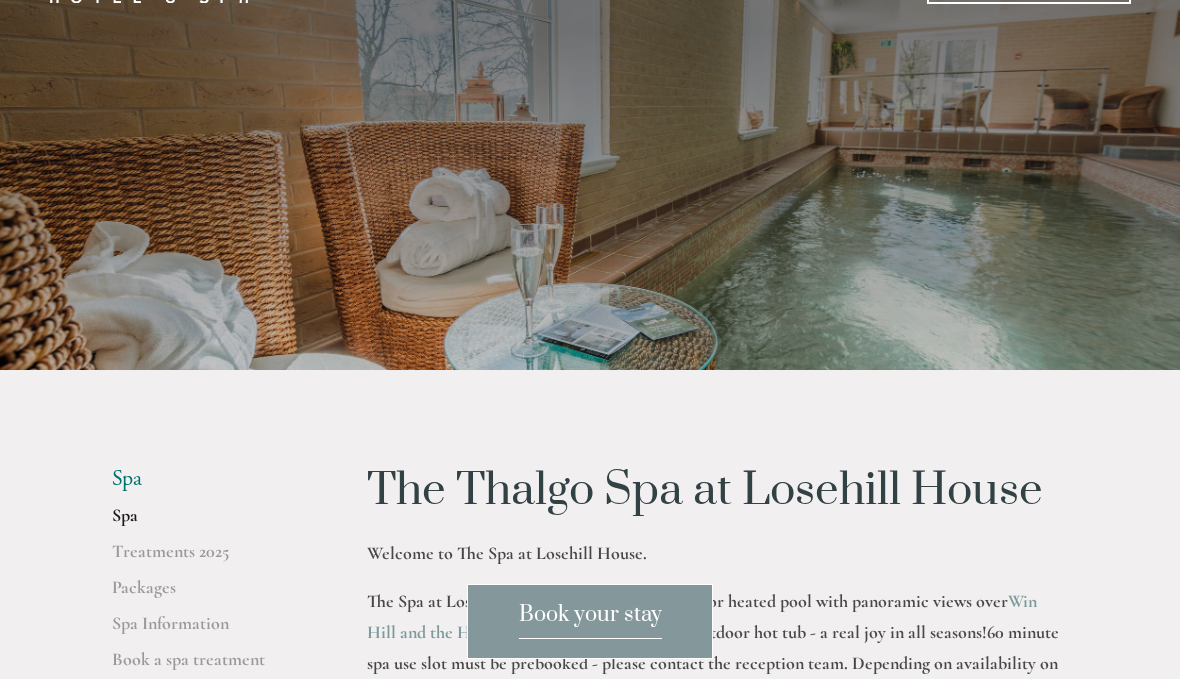 click at bounding box center (590, 196) 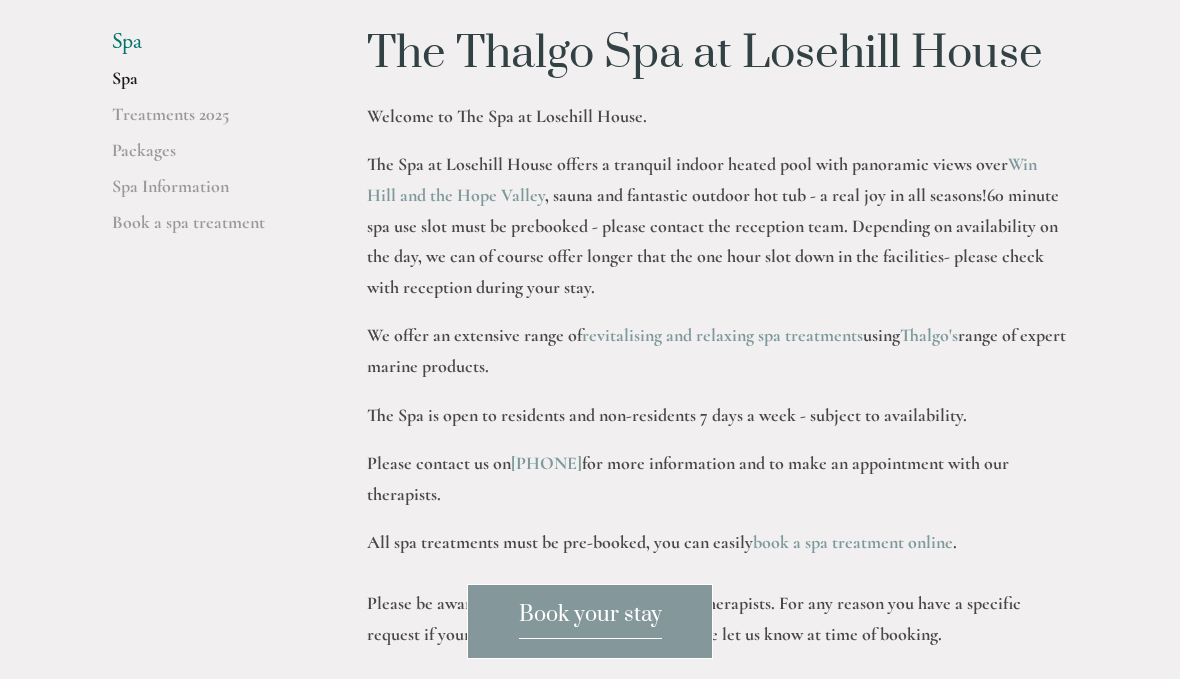 scroll, scrollTop: 505, scrollLeft: 0, axis: vertical 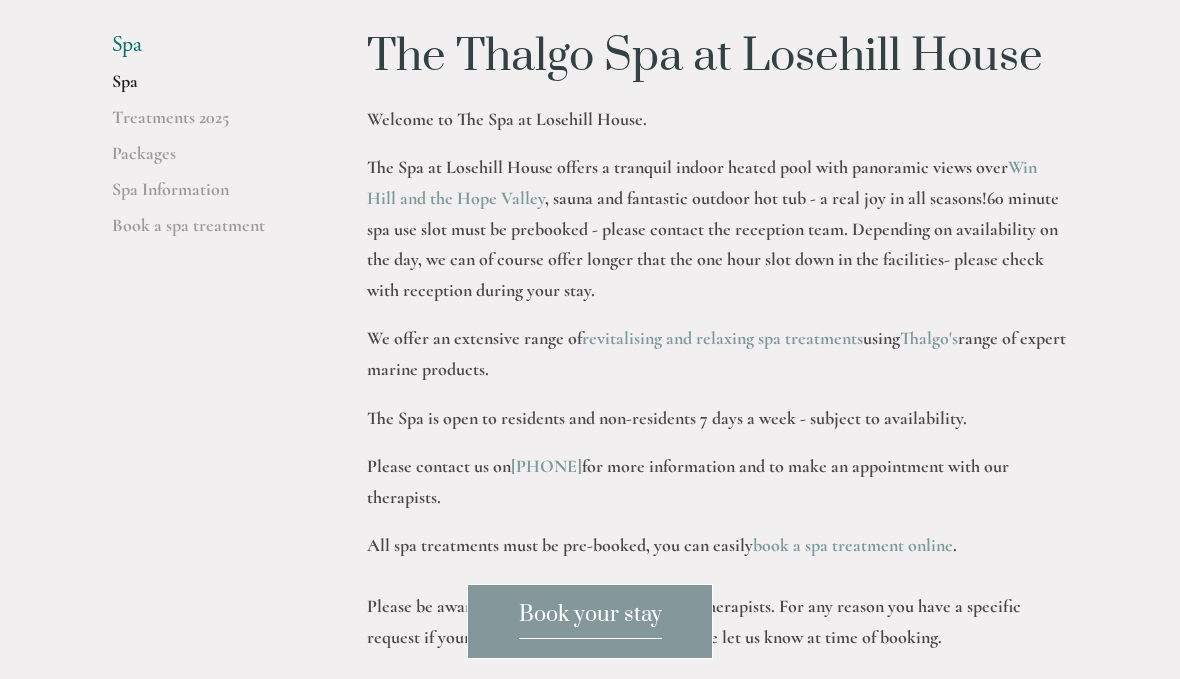 click on "Treatments 2025" at bounding box center (207, 124) 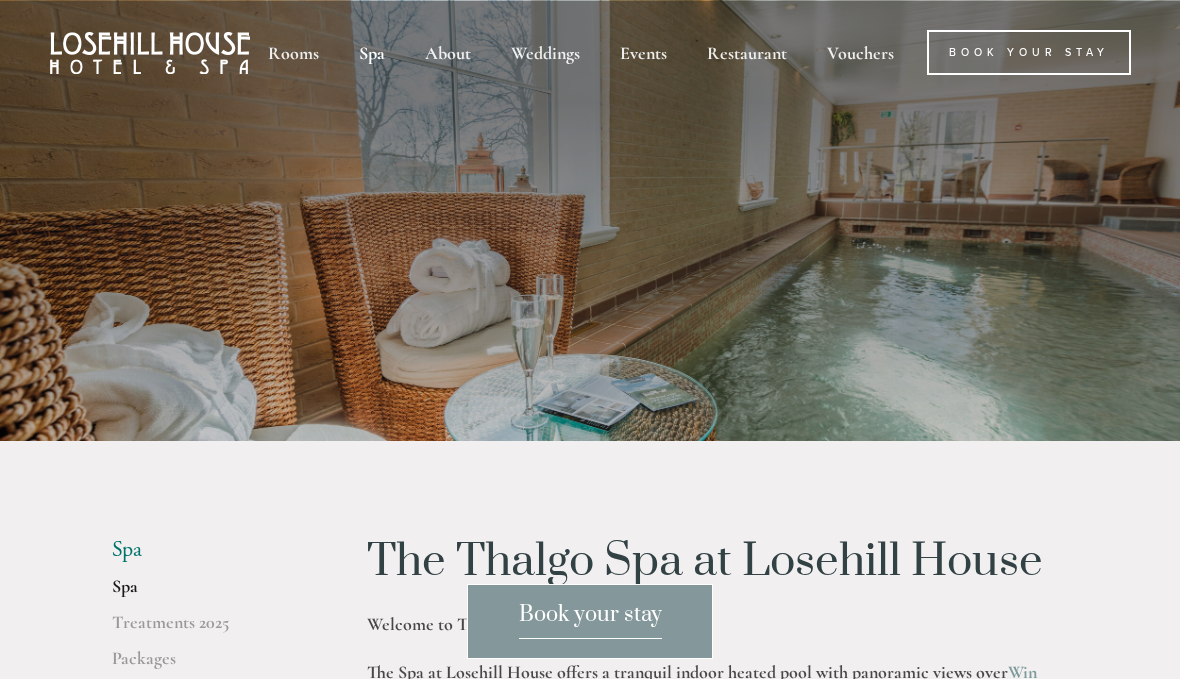 click on "Restaurant" at bounding box center [747, 52] 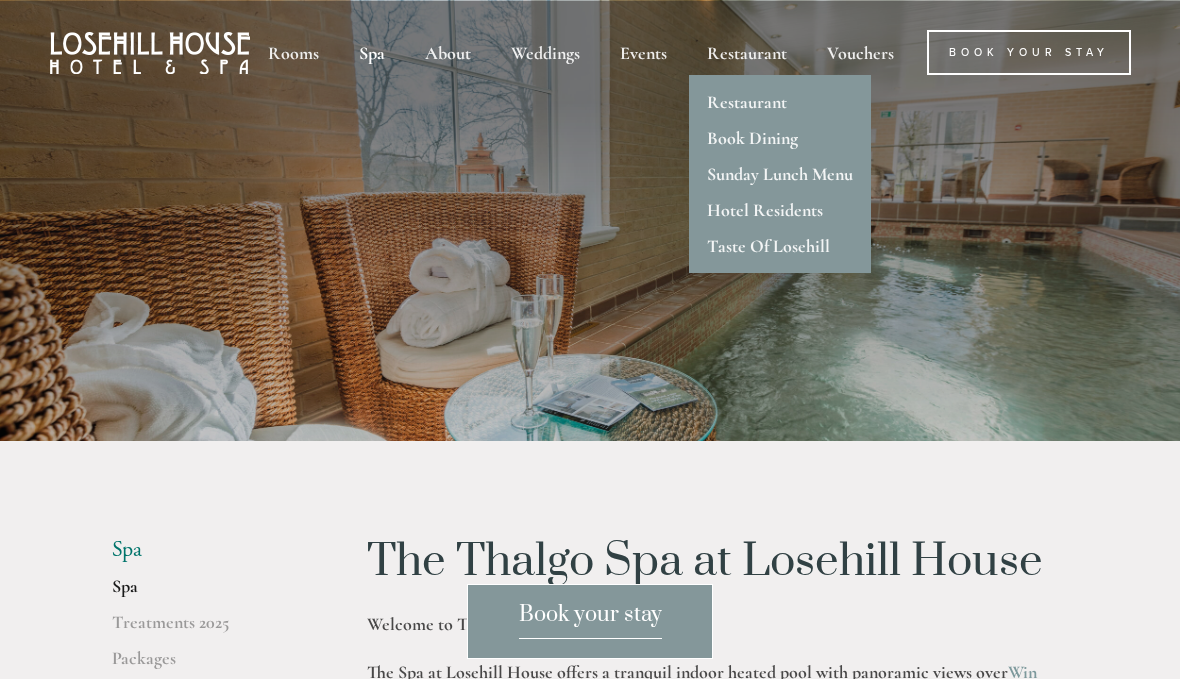 click on "About" at bounding box center [448, 52] 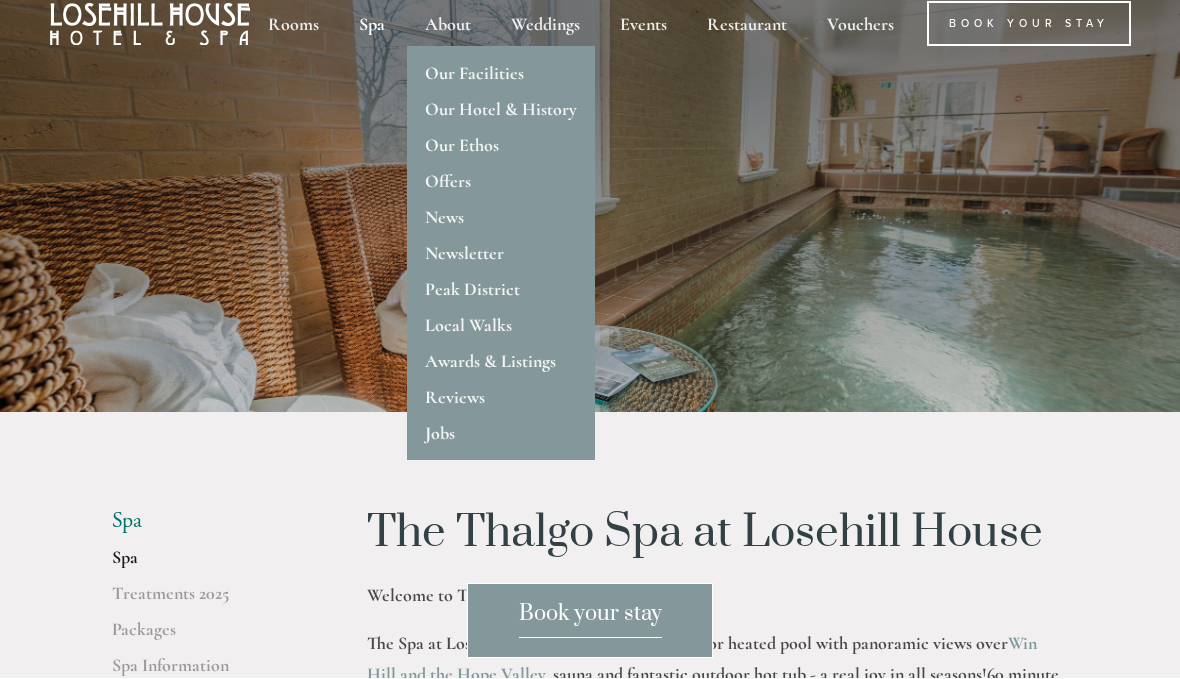 scroll, scrollTop: 29, scrollLeft: 0, axis: vertical 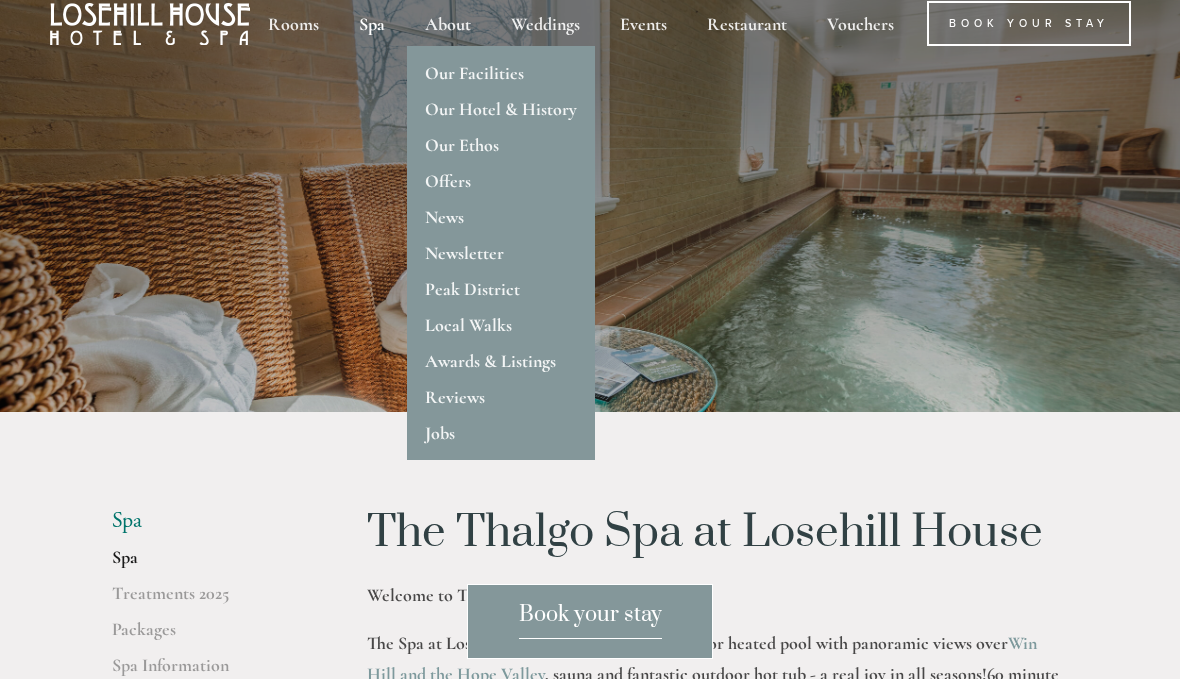 click on "Local Walks" at bounding box center (468, 325) 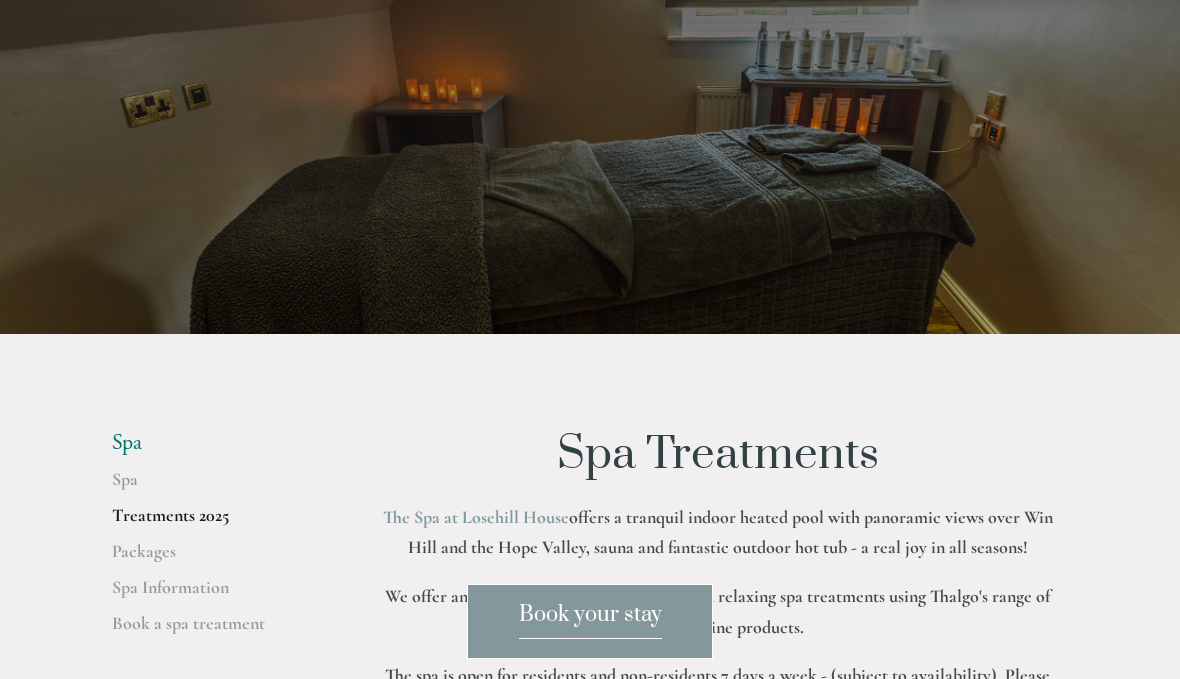 scroll, scrollTop: 42, scrollLeft: 0, axis: vertical 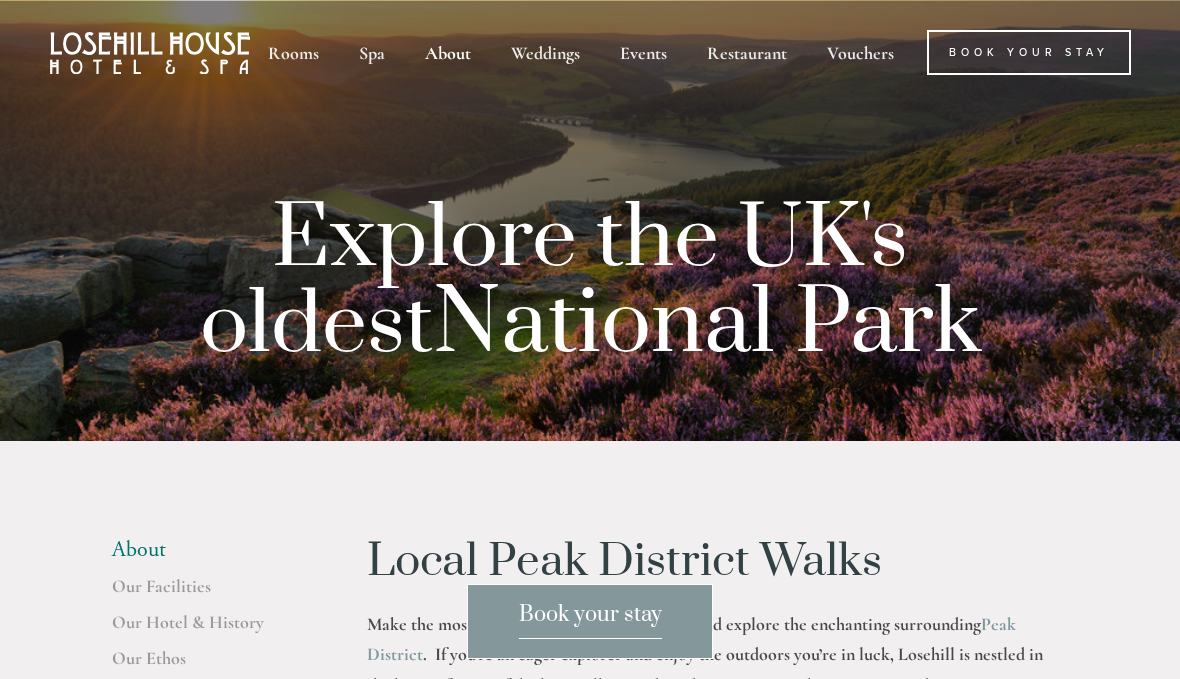 click on "National Park" at bounding box center [707, 325] 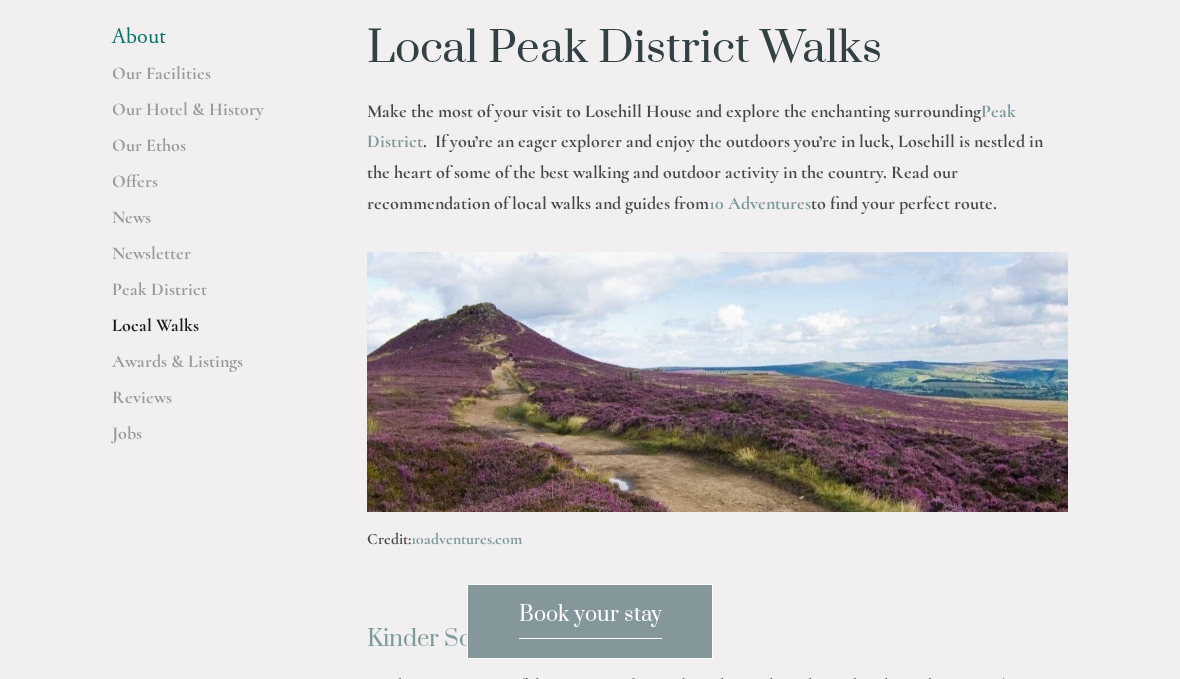 scroll, scrollTop: 507, scrollLeft: 0, axis: vertical 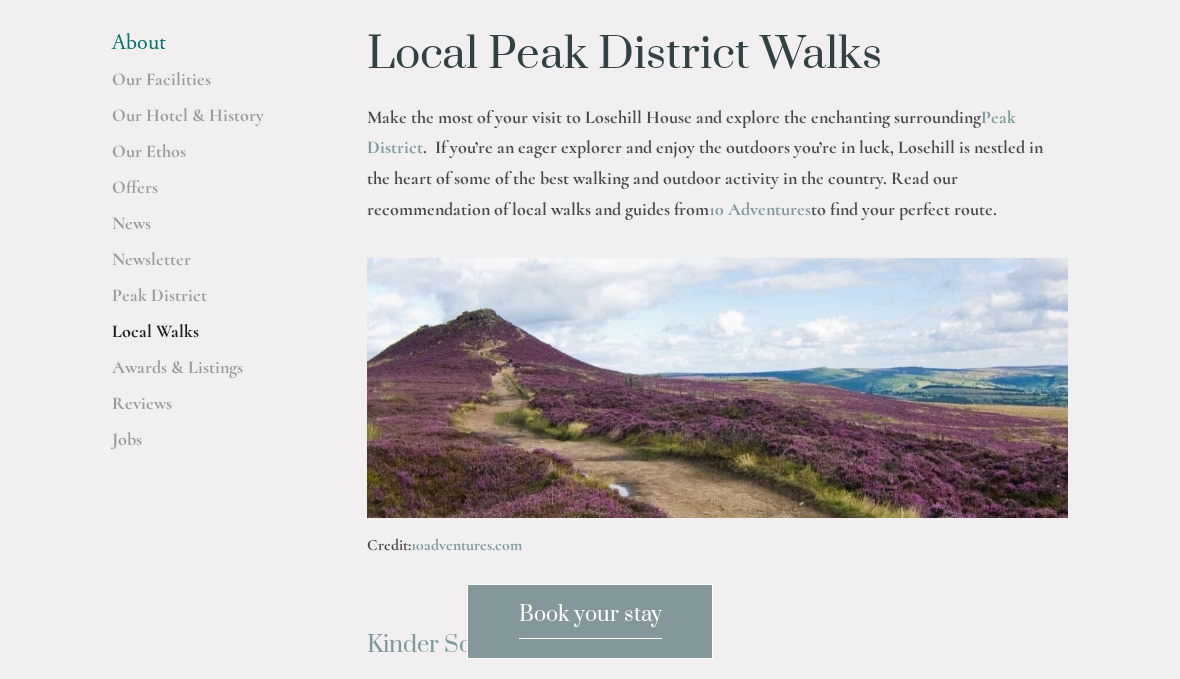 click on "About" at bounding box center (207, 43) 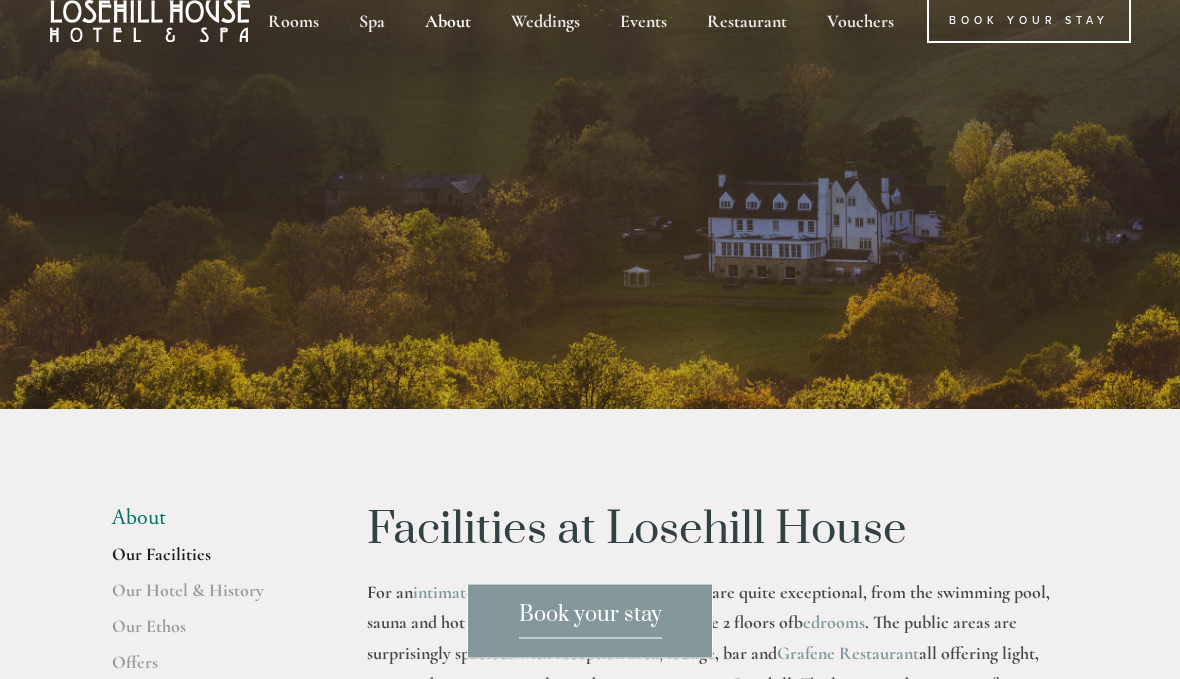 scroll, scrollTop: 0, scrollLeft: 0, axis: both 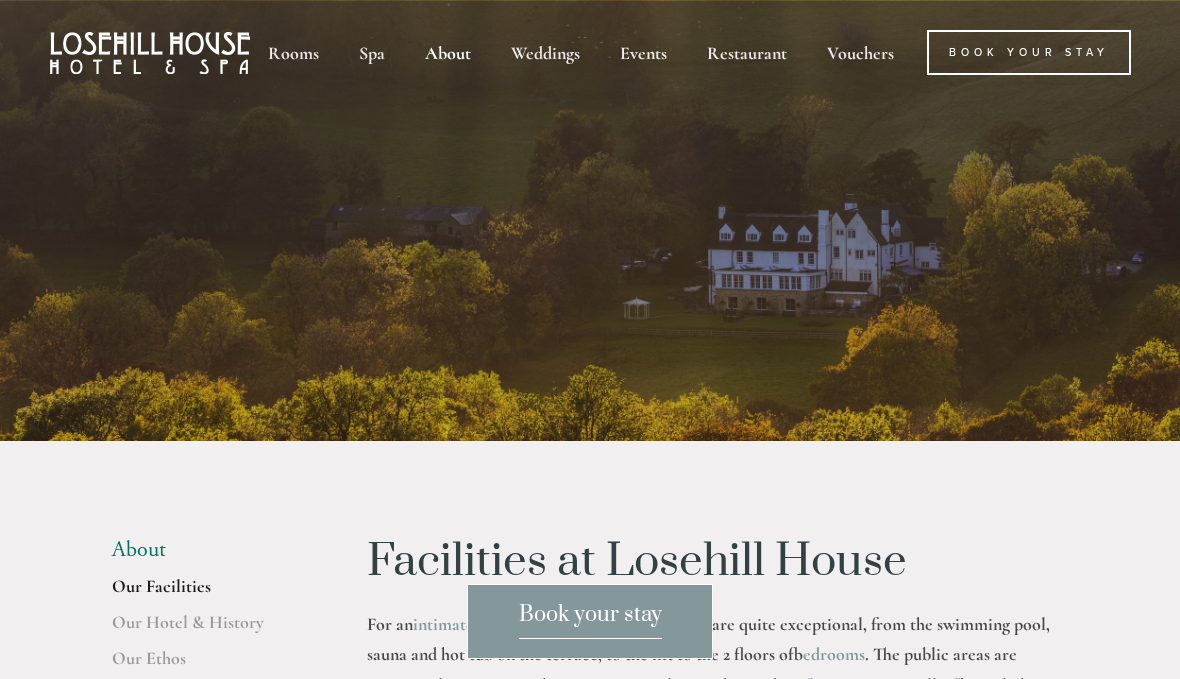 click on "Rooms" at bounding box center [293, 52] 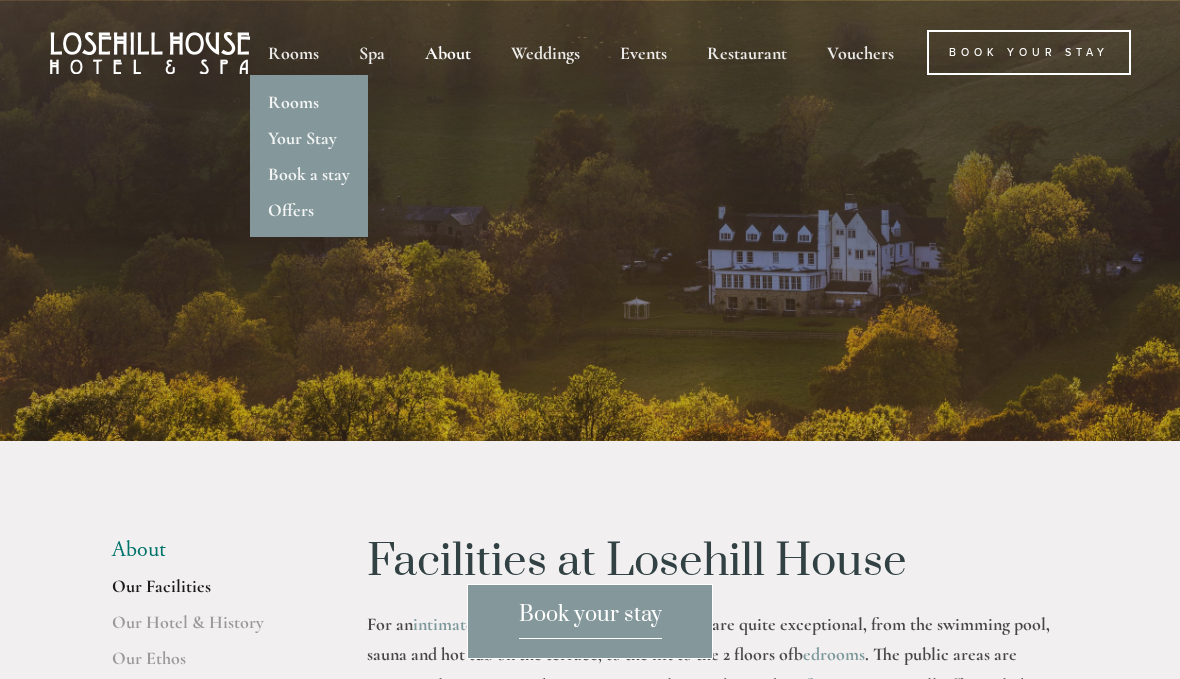click on "Rooms" at bounding box center (293, 102) 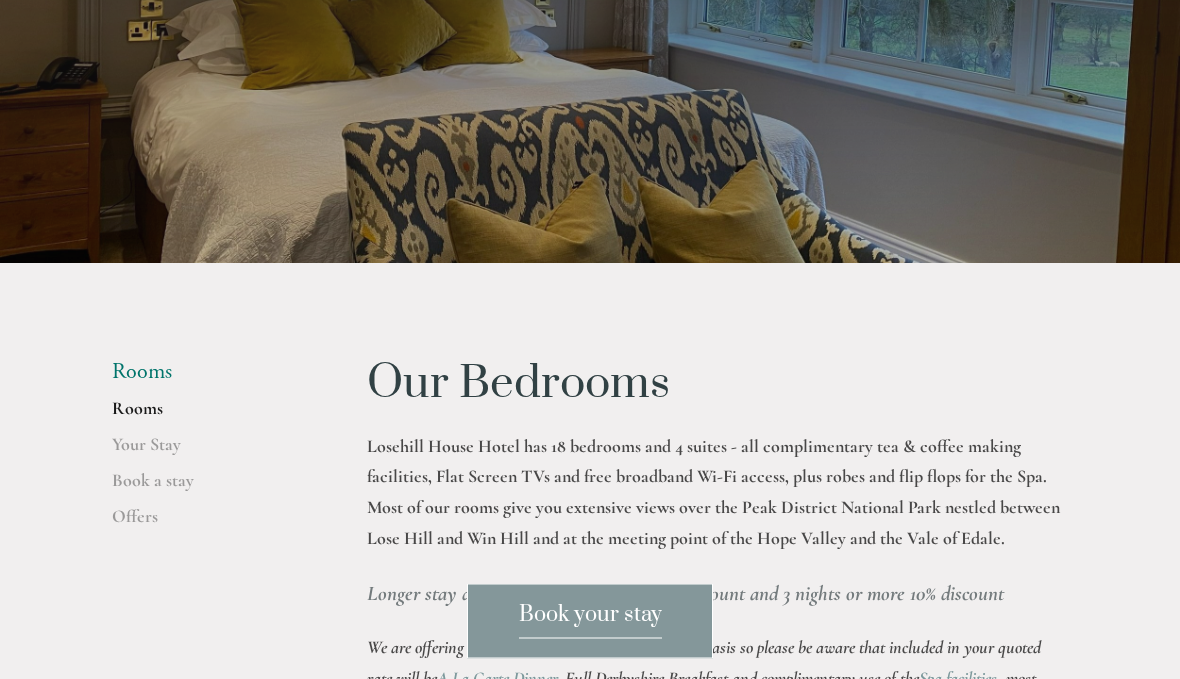 scroll, scrollTop: 178, scrollLeft: 0, axis: vertical 